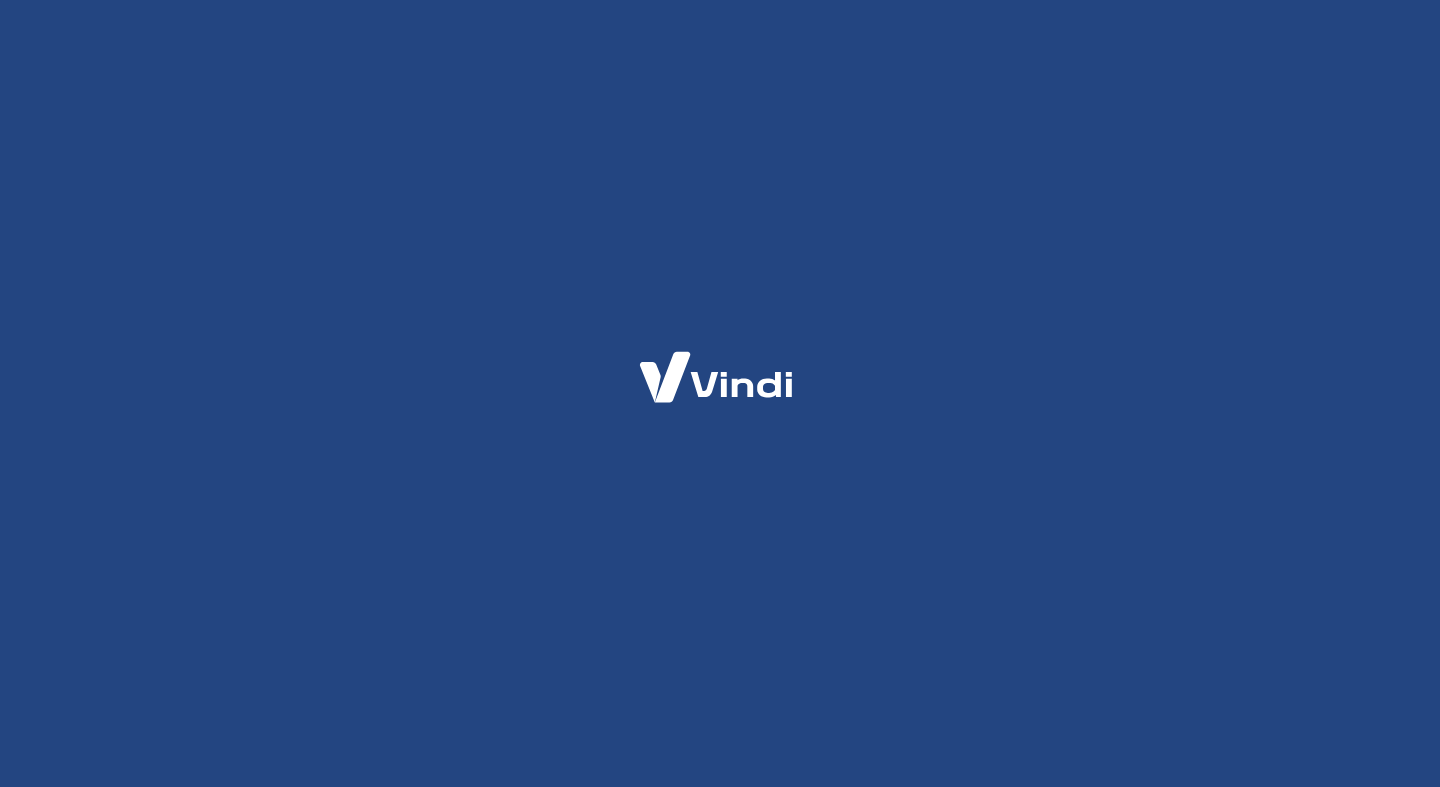 scroll, scrollTop: 0, scrollLeft: 0, axis: both 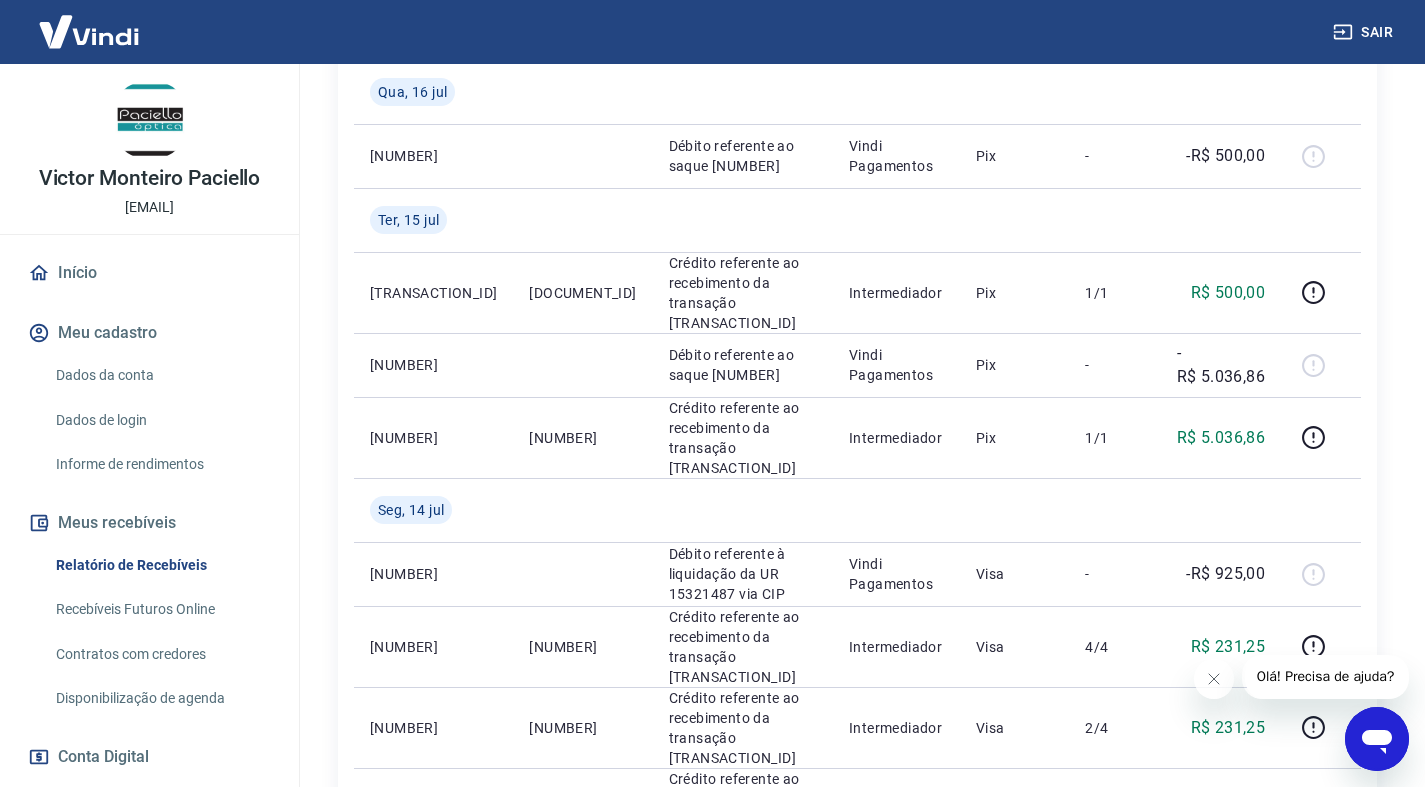 click on "Dados da conta" at bounding box center (161, 375) 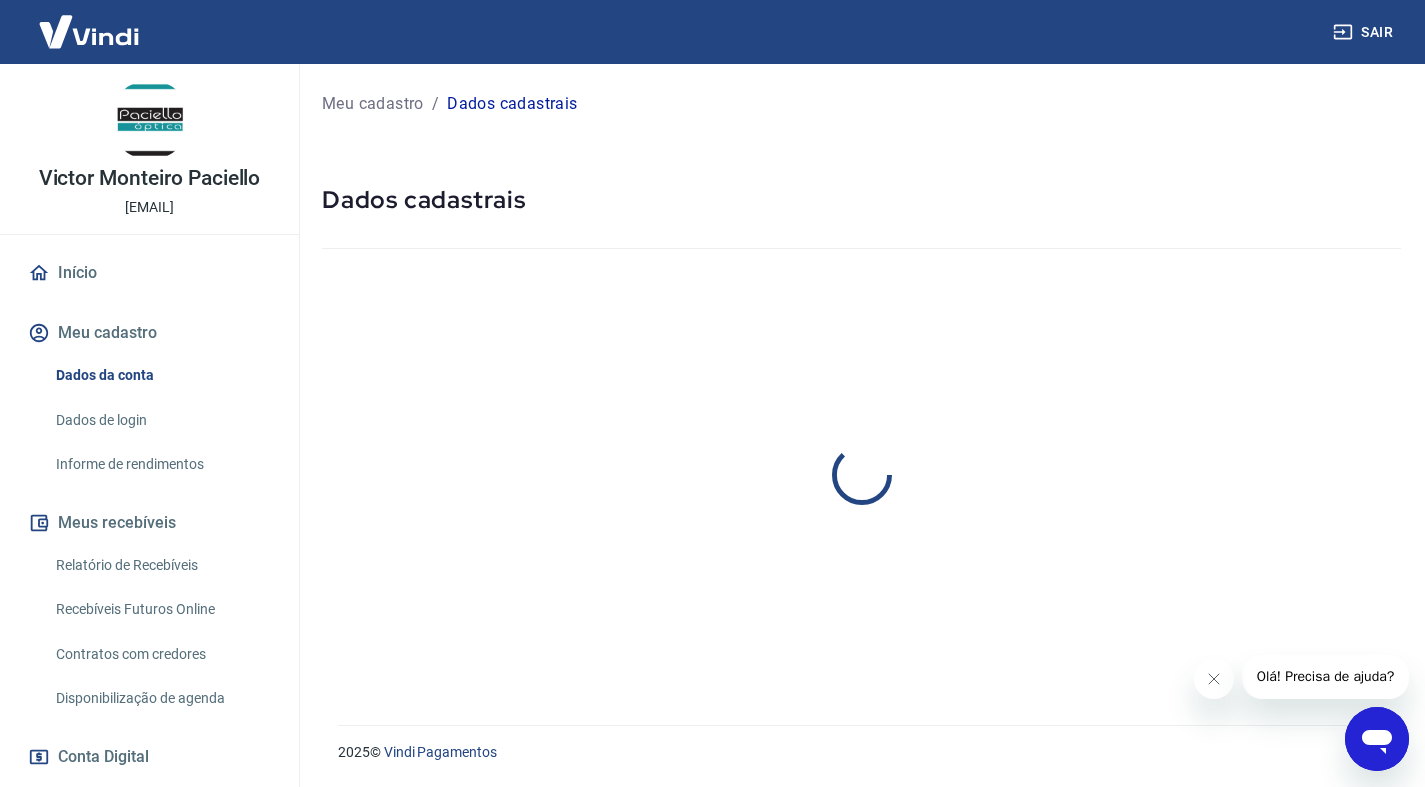 scroll, scrollTop: 0, scrollLeft: 0, axis: both 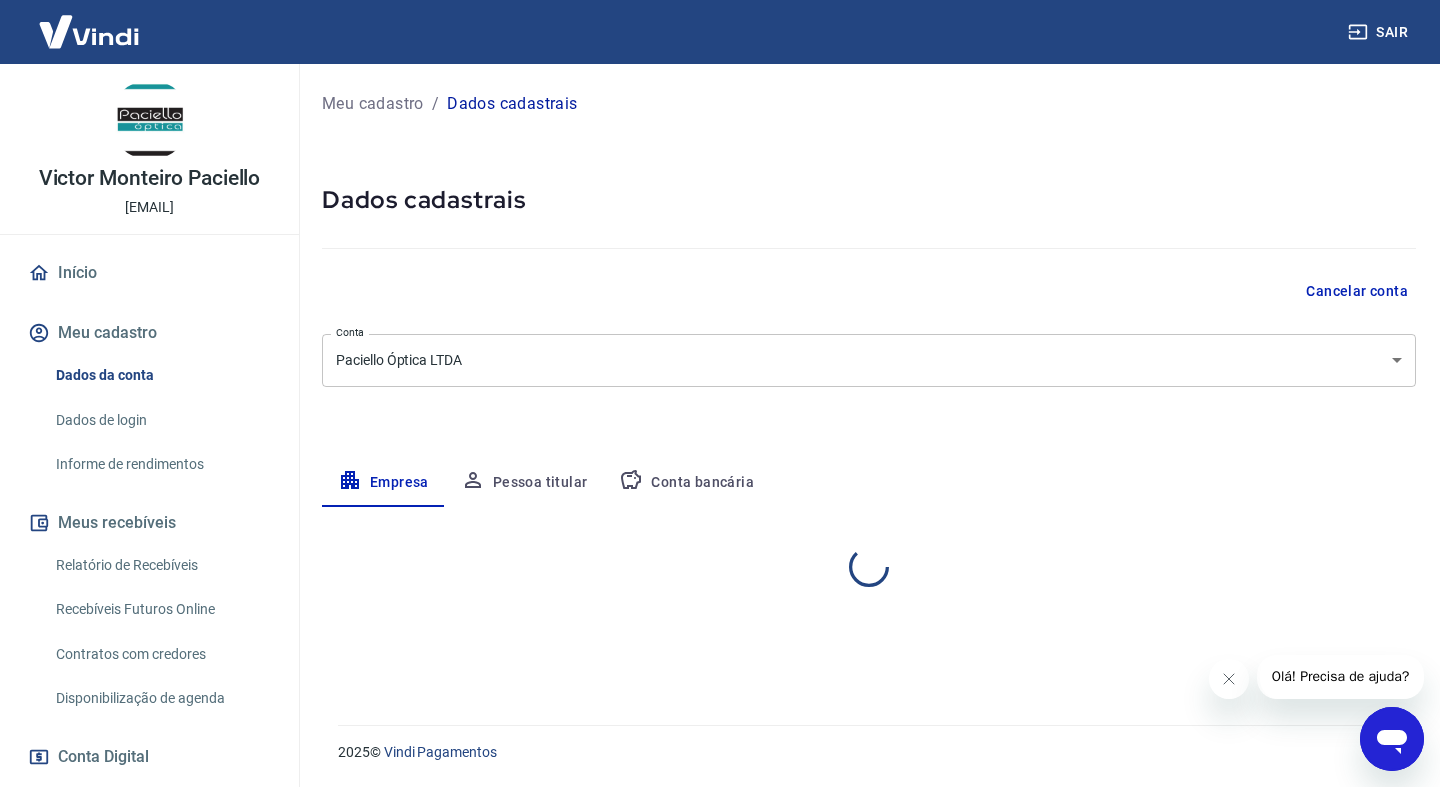 select on "RJ" 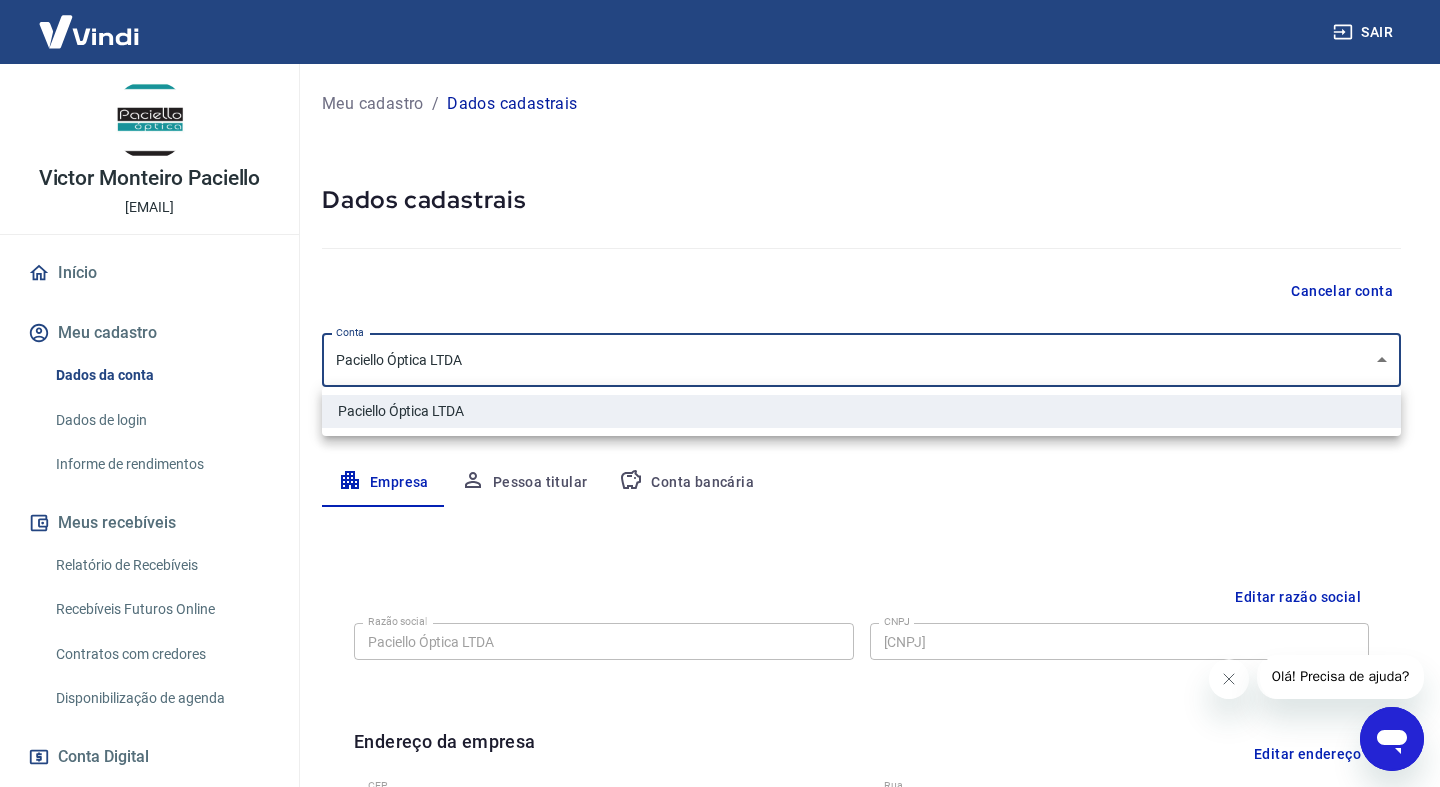 click on "Conta Paciello Óptica LTDA [object Object] Conta Empresa Pessoa titular Conta bancária Editar razão social Razão social Paciello Óptica LTDA Razão social CNPJ 42.543.777/0001-42 CNPJ Endereço da empresa Editar endereço CEP 22410-003 CEP Rua Rua Visconde de Pirajá Rua Número 595 Número Complemento Loja F Complemento Bairro Ipanema Bairro Cidade Rio de Janeiro Cidade Estado Acre Alagoas Amapá Amazonas Bahia Ceará Distrito Federal Espírito Santo Goiás Maranhão Mato Grosso Mato Grosso do Sul Minas Gerais Pará Paraíba Paraná Pernambuco Piauí Rio de Janeiro Rio Grande do Norte Rio Grande do Sul" at bounding box center [720, 393] 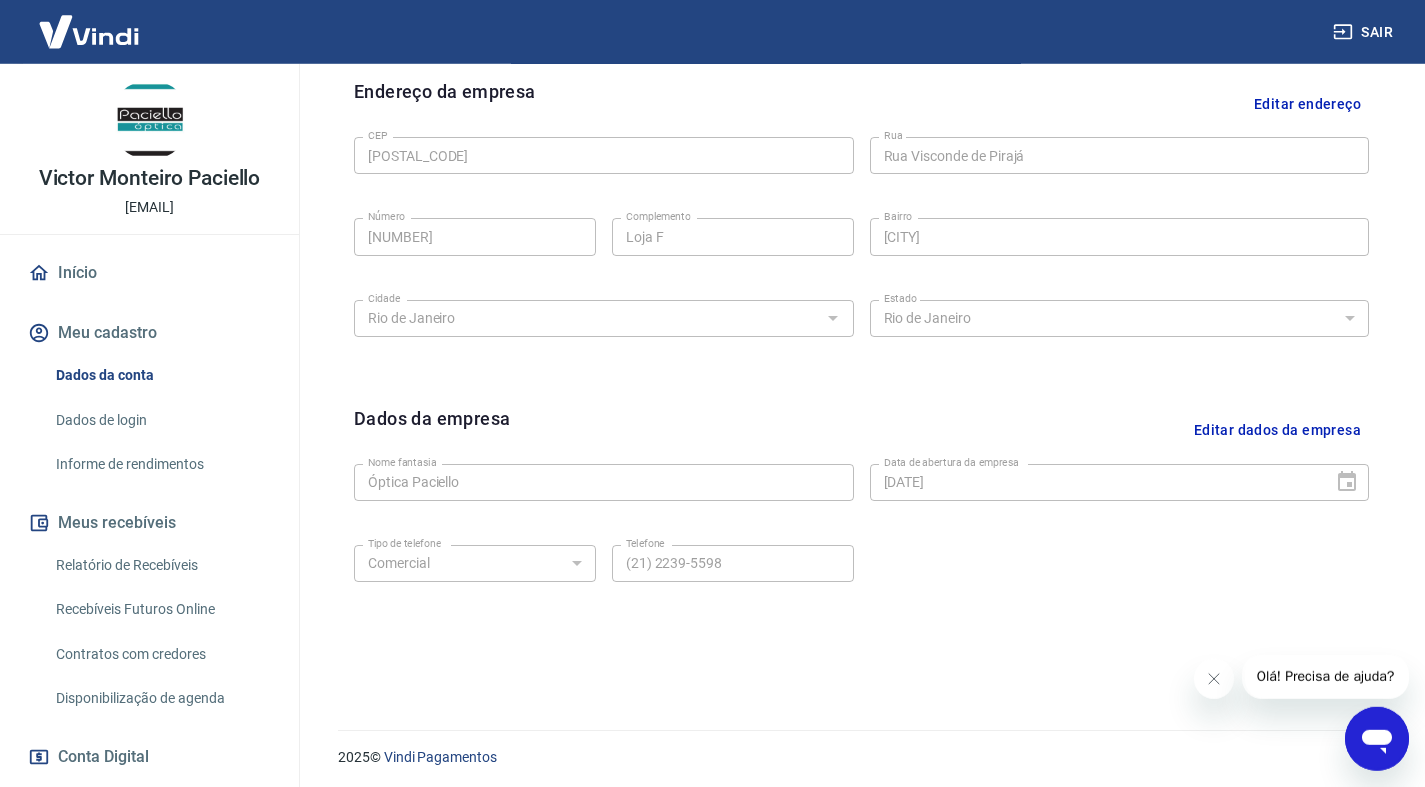 scroll, scrollTop: 655, scrollLeft: 0, axis: vertical 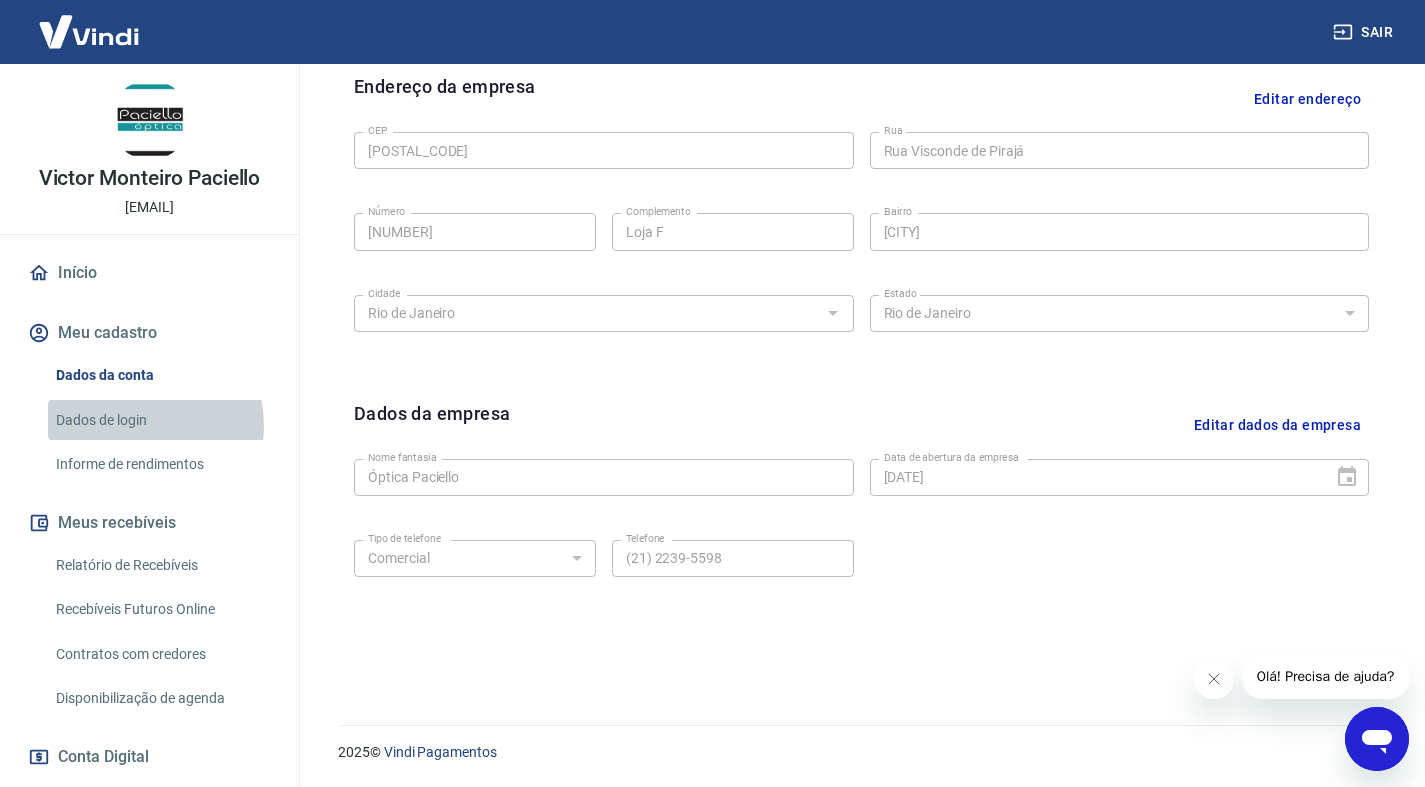 click on "Dados de login" at bounding box center (161, 420) 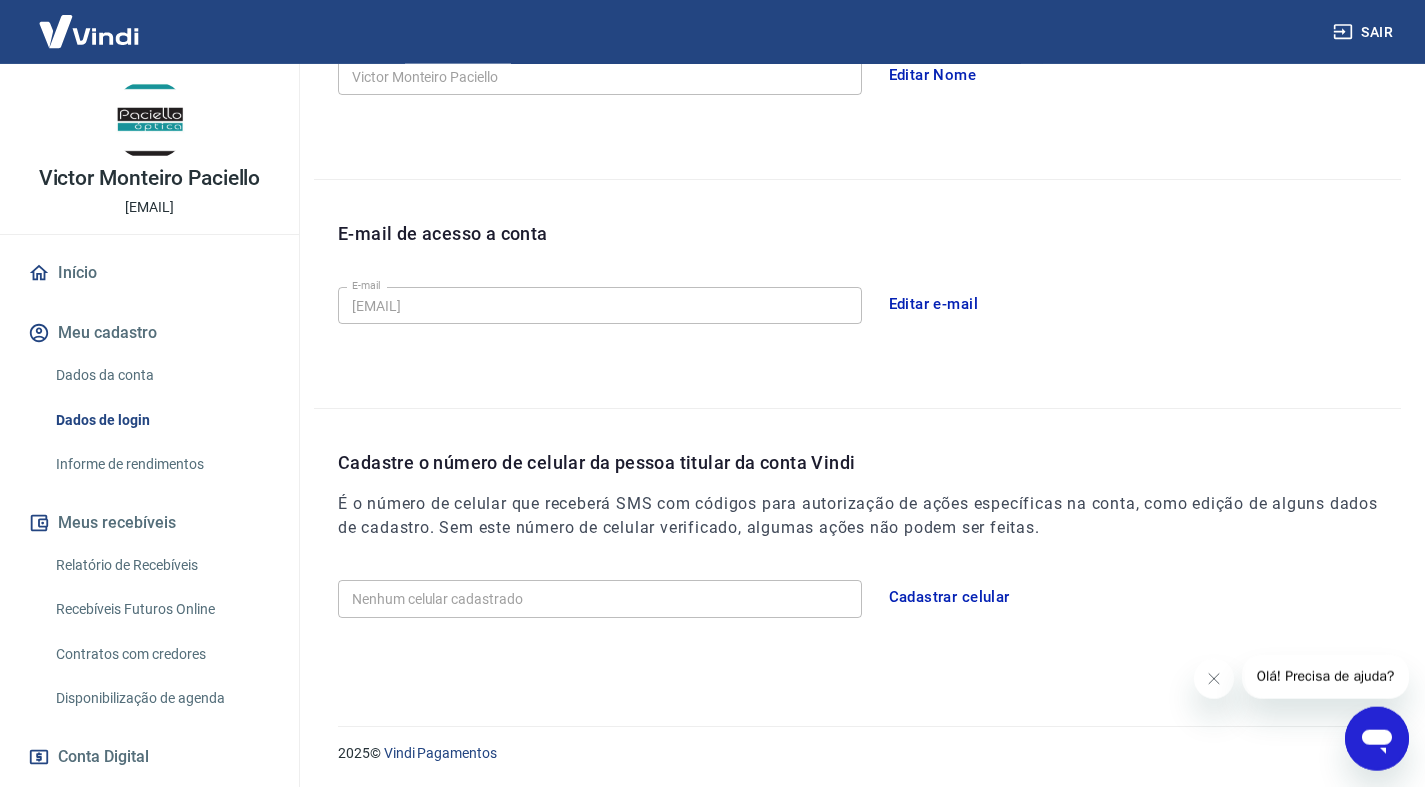 scroll, scrollTop: 426, scrollLeft: 0, axis: vertical 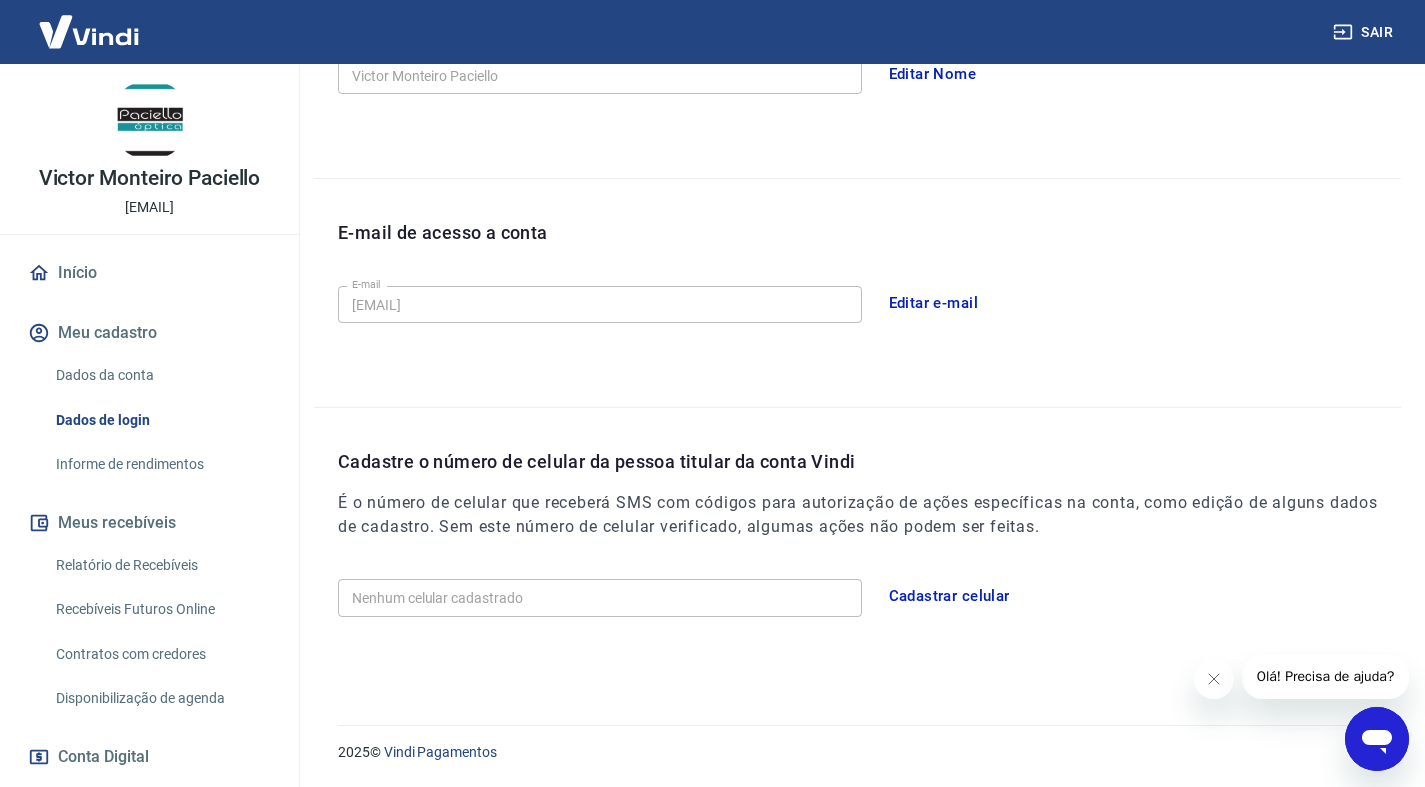 click on "Cadastrar celular" at bounding box center (949, 596) 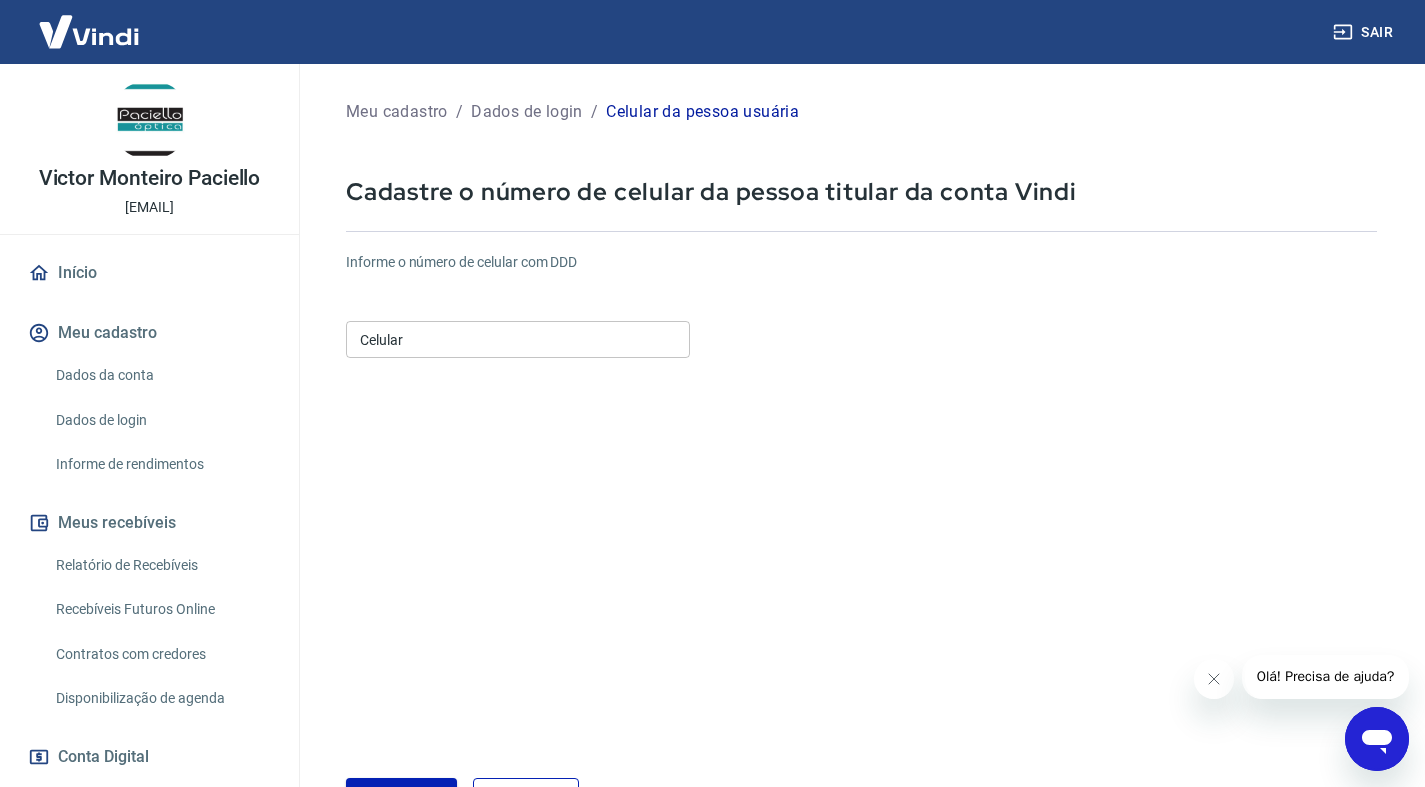 scroll, scrollTop: 0, scrollLeft: 0, axis: both 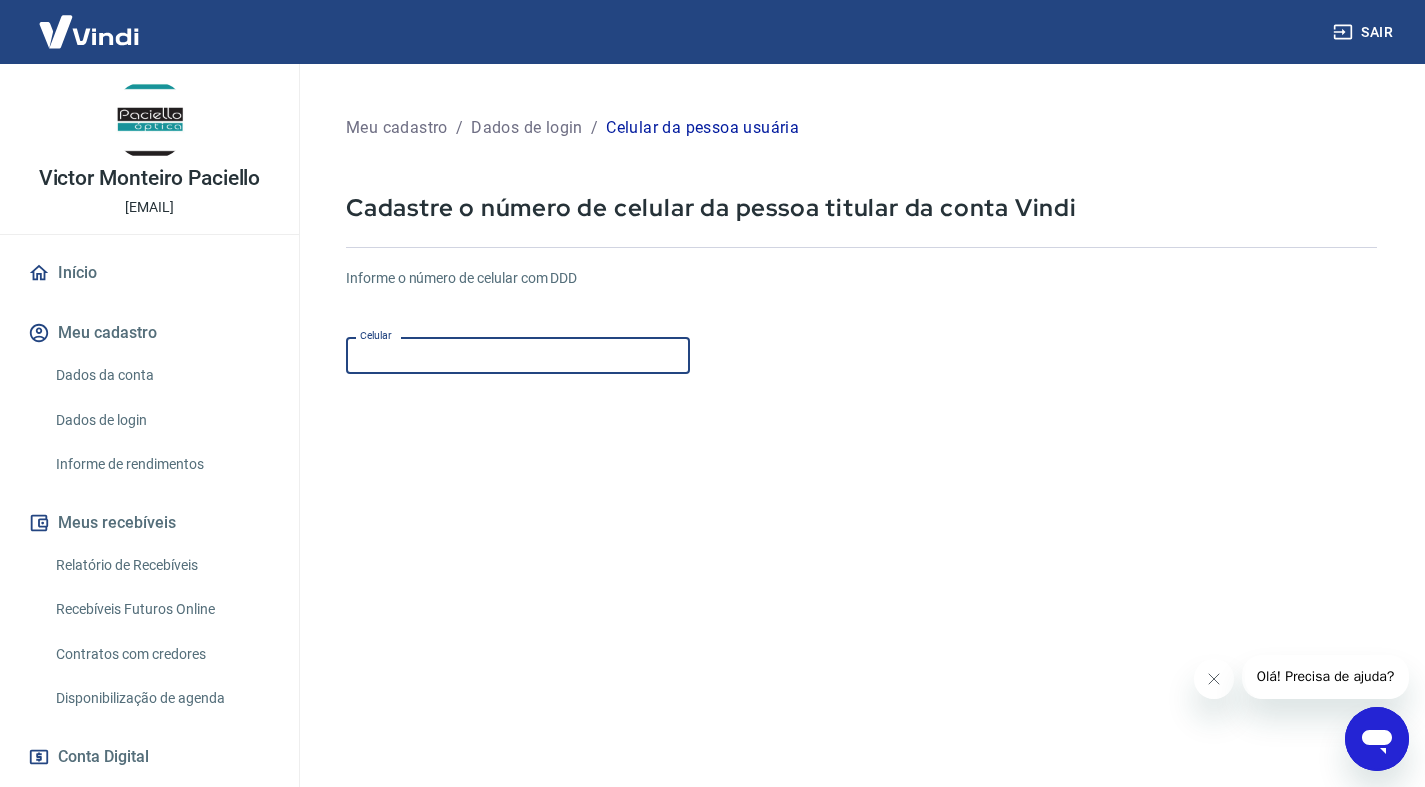 click on "Celular" at bounding box center [518, 355] 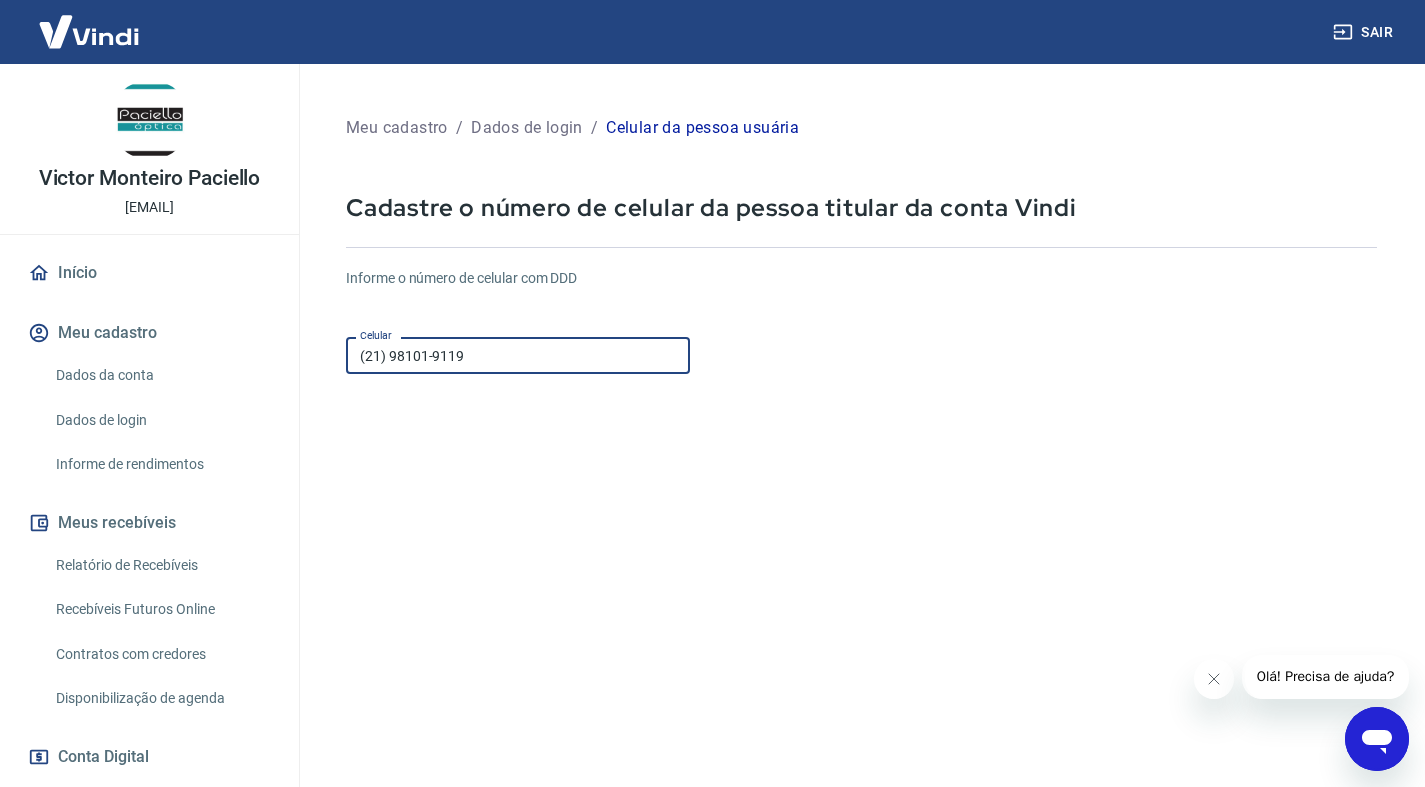 type on "(21) 98101-9119" 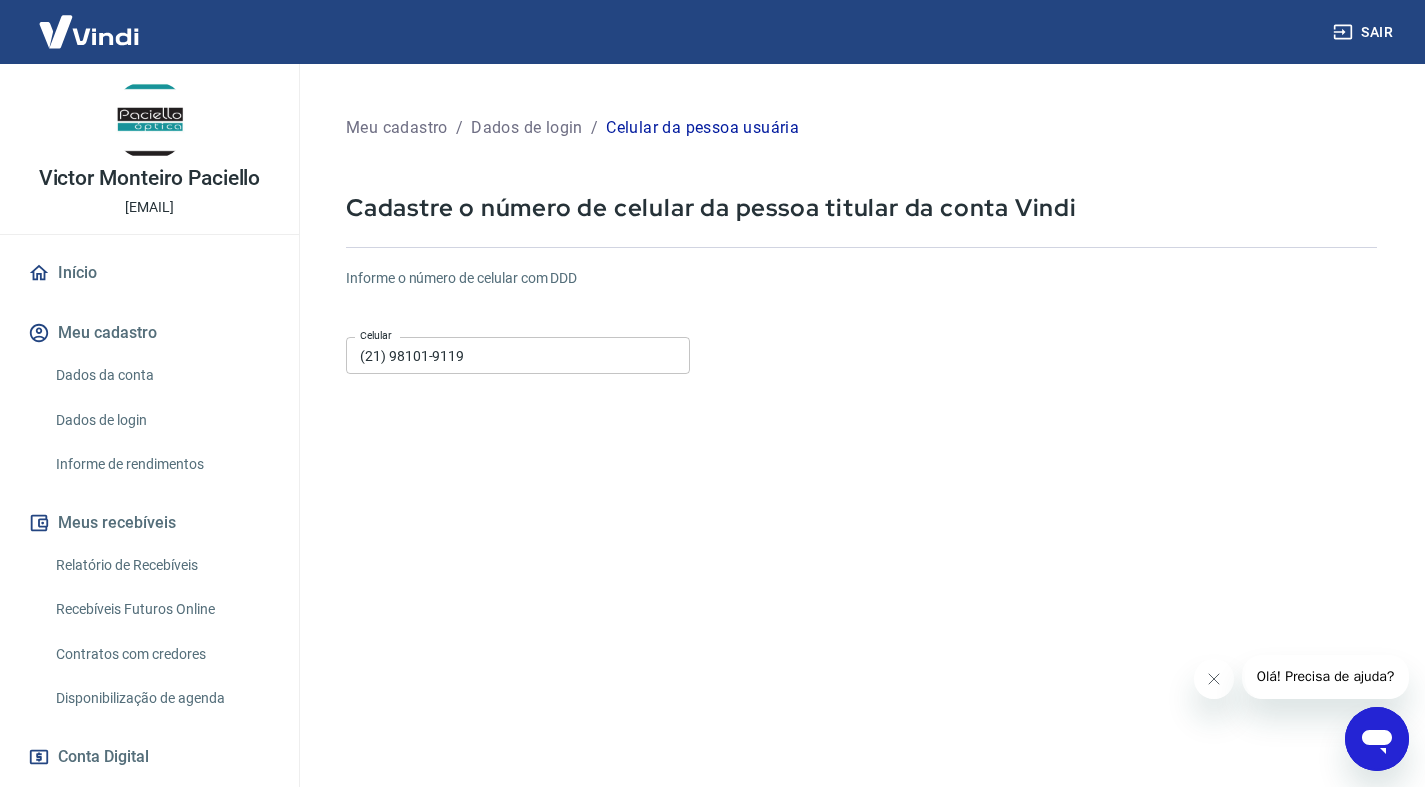 click on "Informe o número de celular com DDD Celular (21) 98101-9119 Celular Continuar Cancelar" at bounding box center [861, 544] 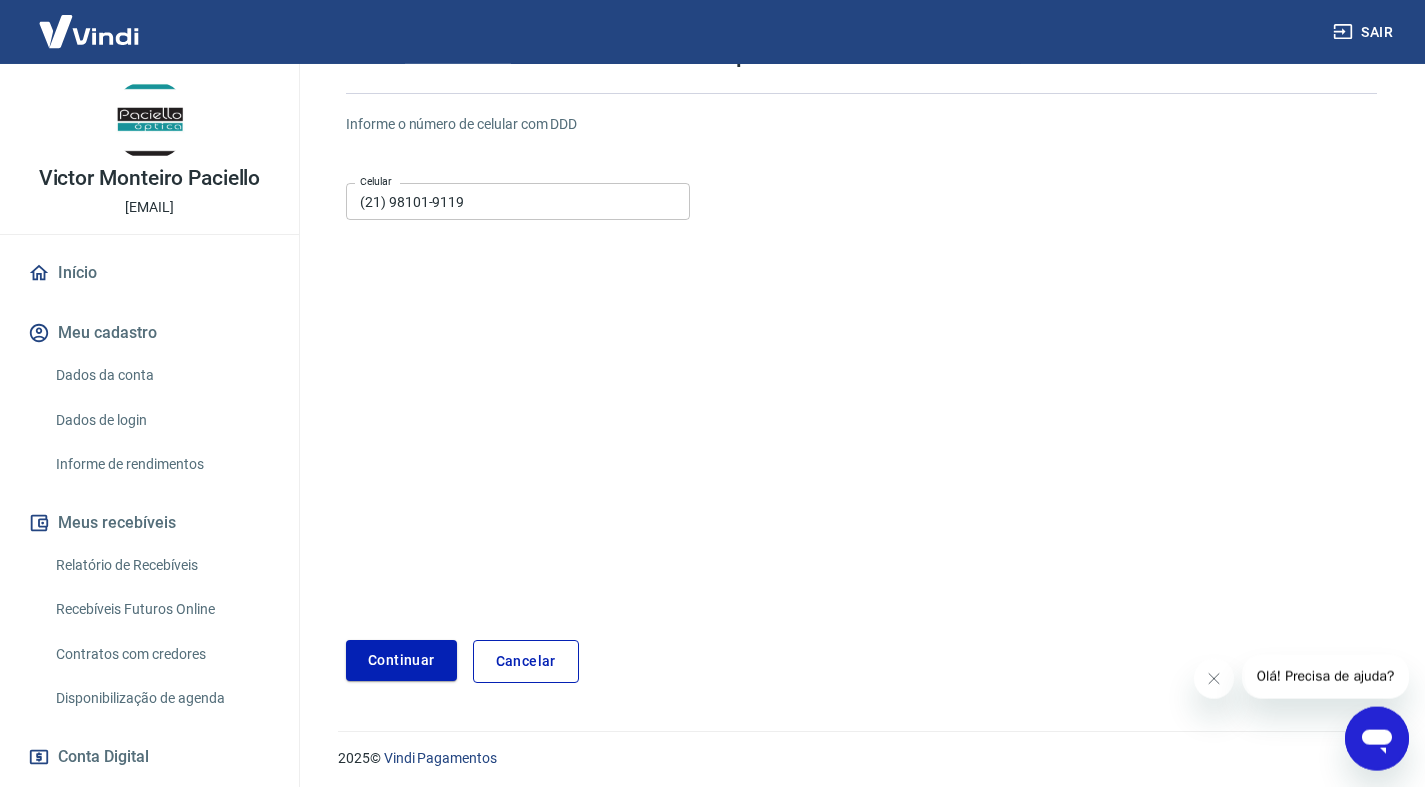 scroll, scrollTop: 160, scrollLeft: 0, axis: vertical 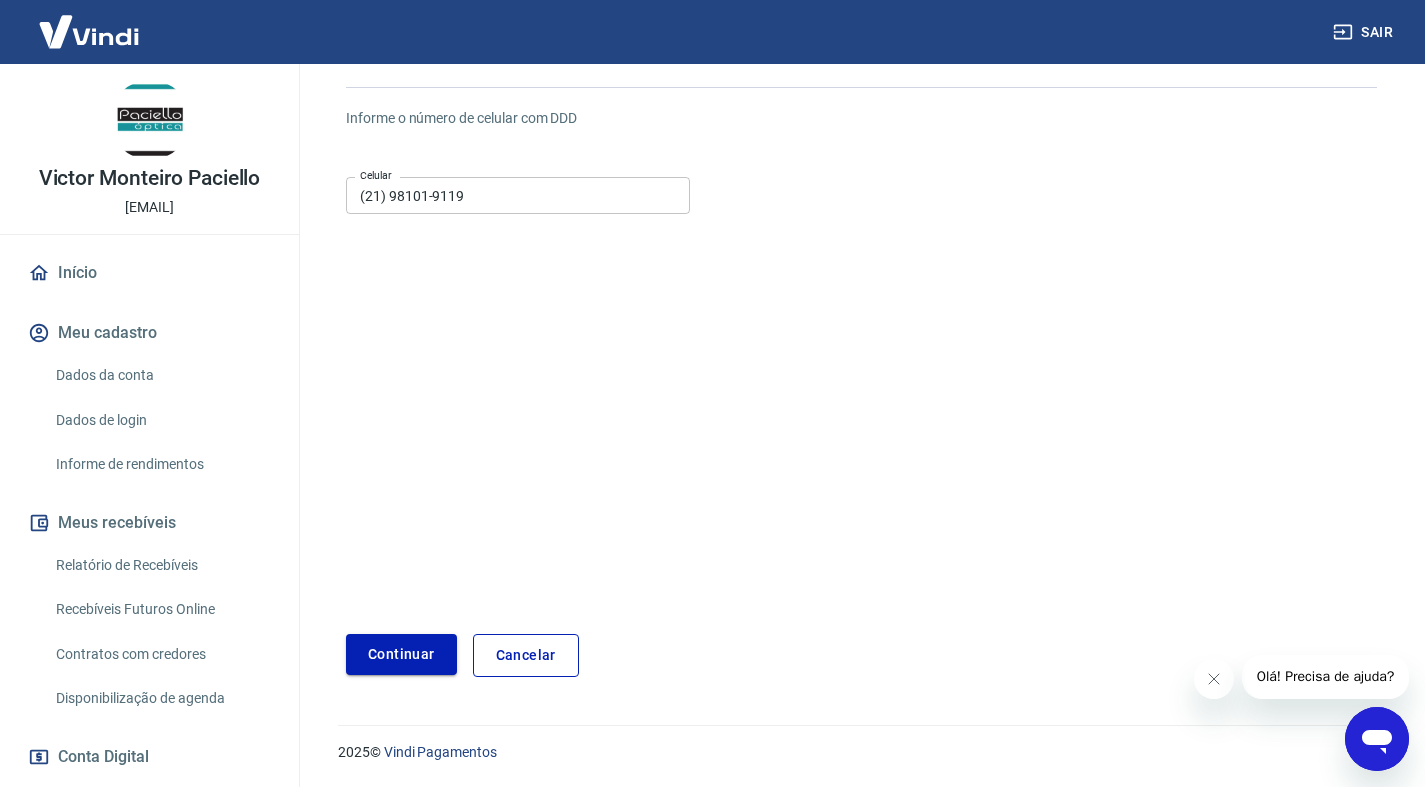 click on "Continuar" at bounding box center (401, 654) 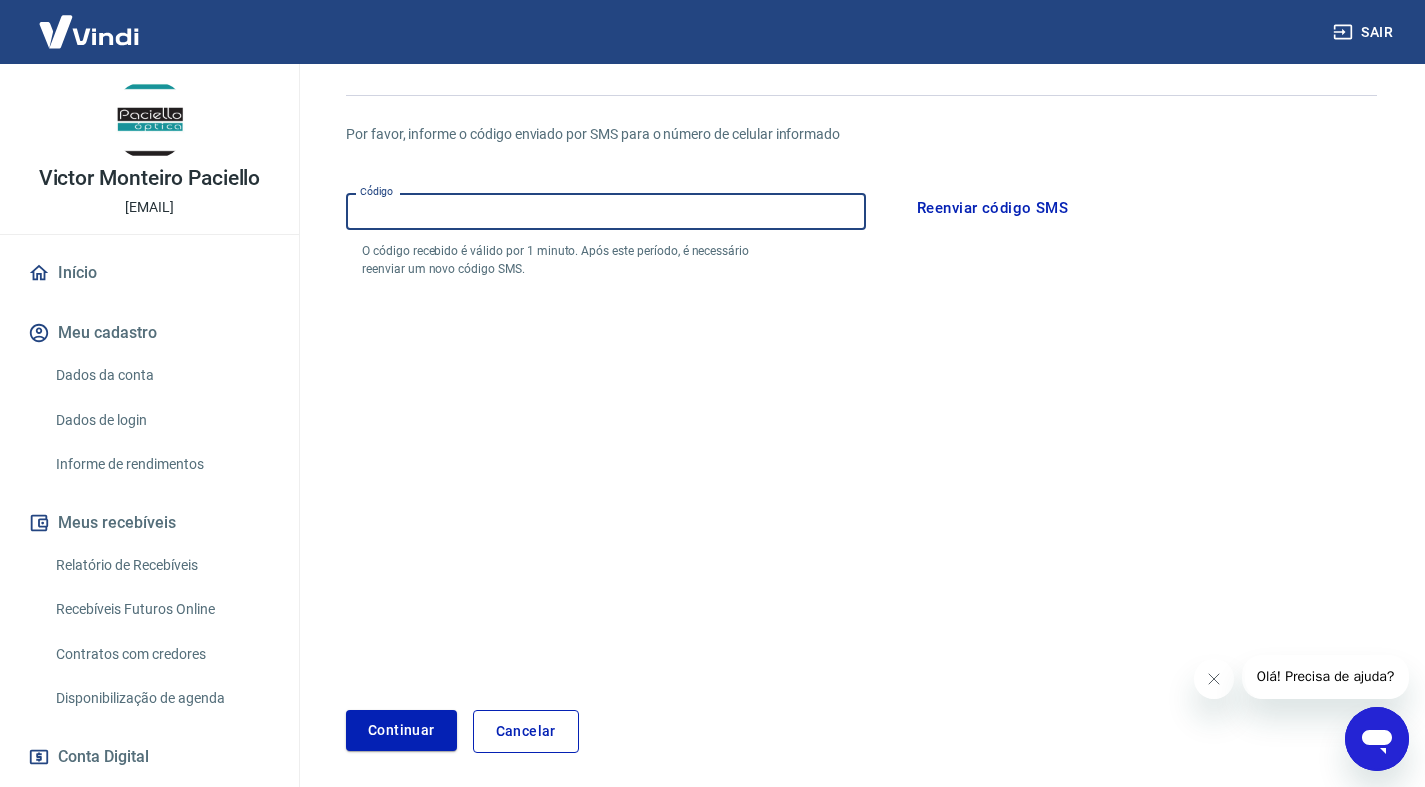 click on "Código" at bounding box center [606, 211] 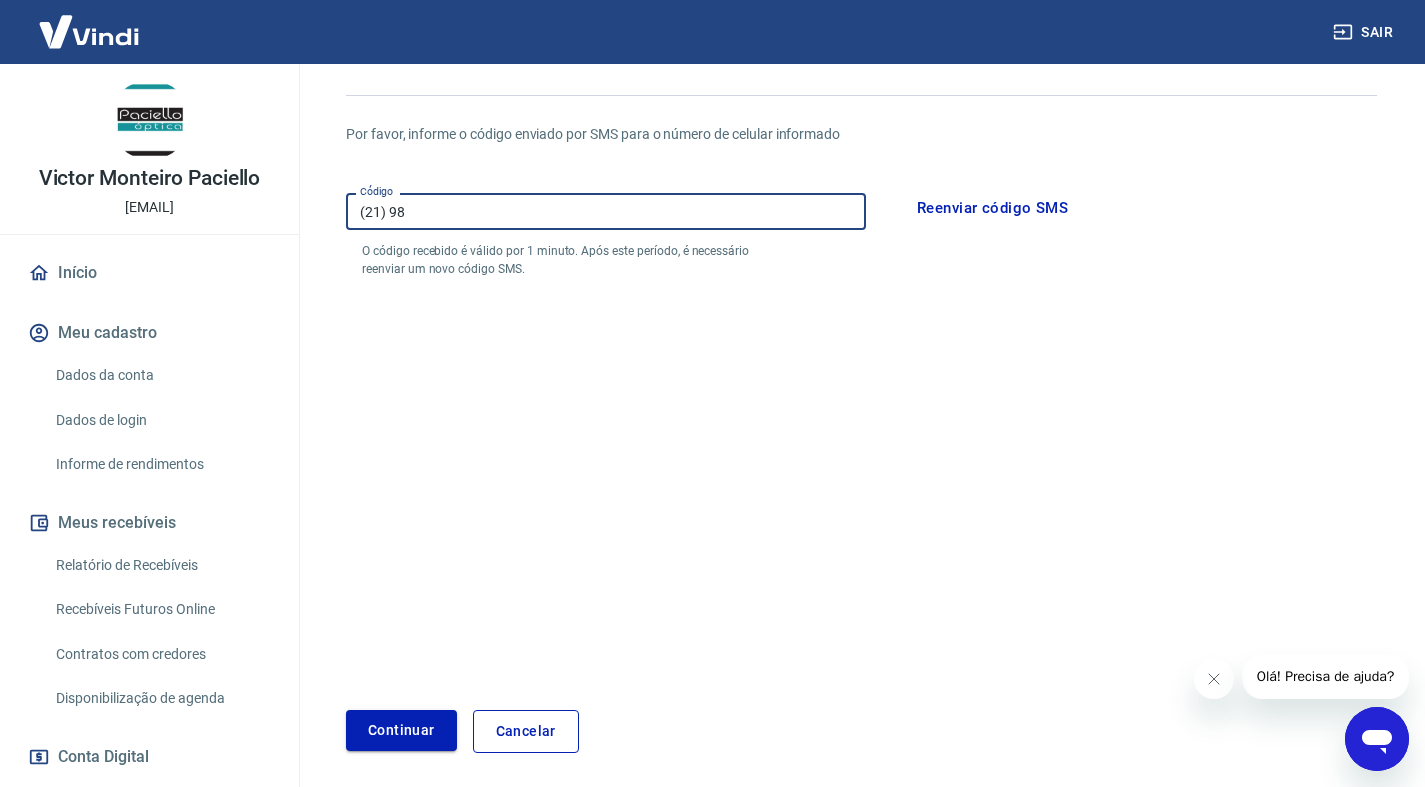 type on "(21) 98" 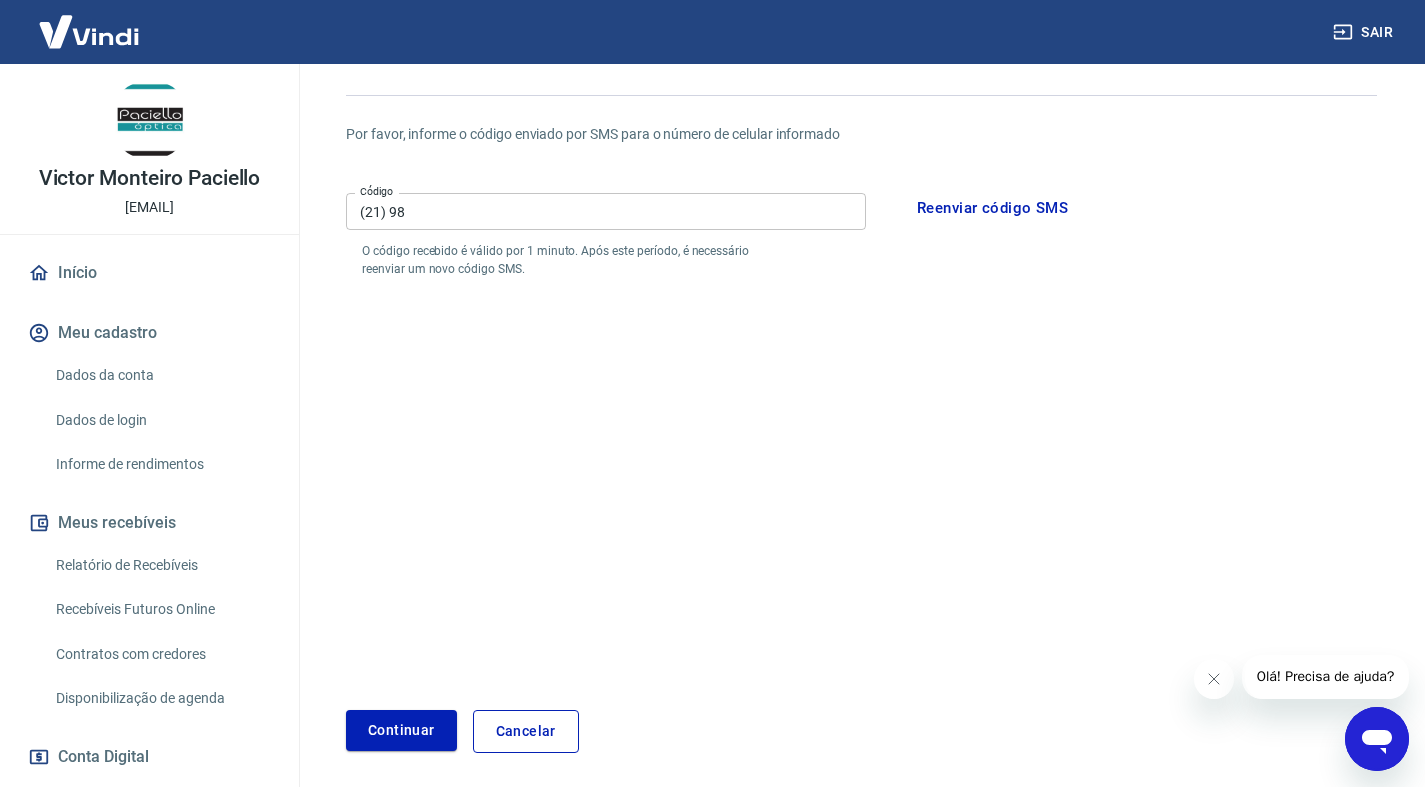 click on "Reenviar código SMS" at bounding box center (992, 208) 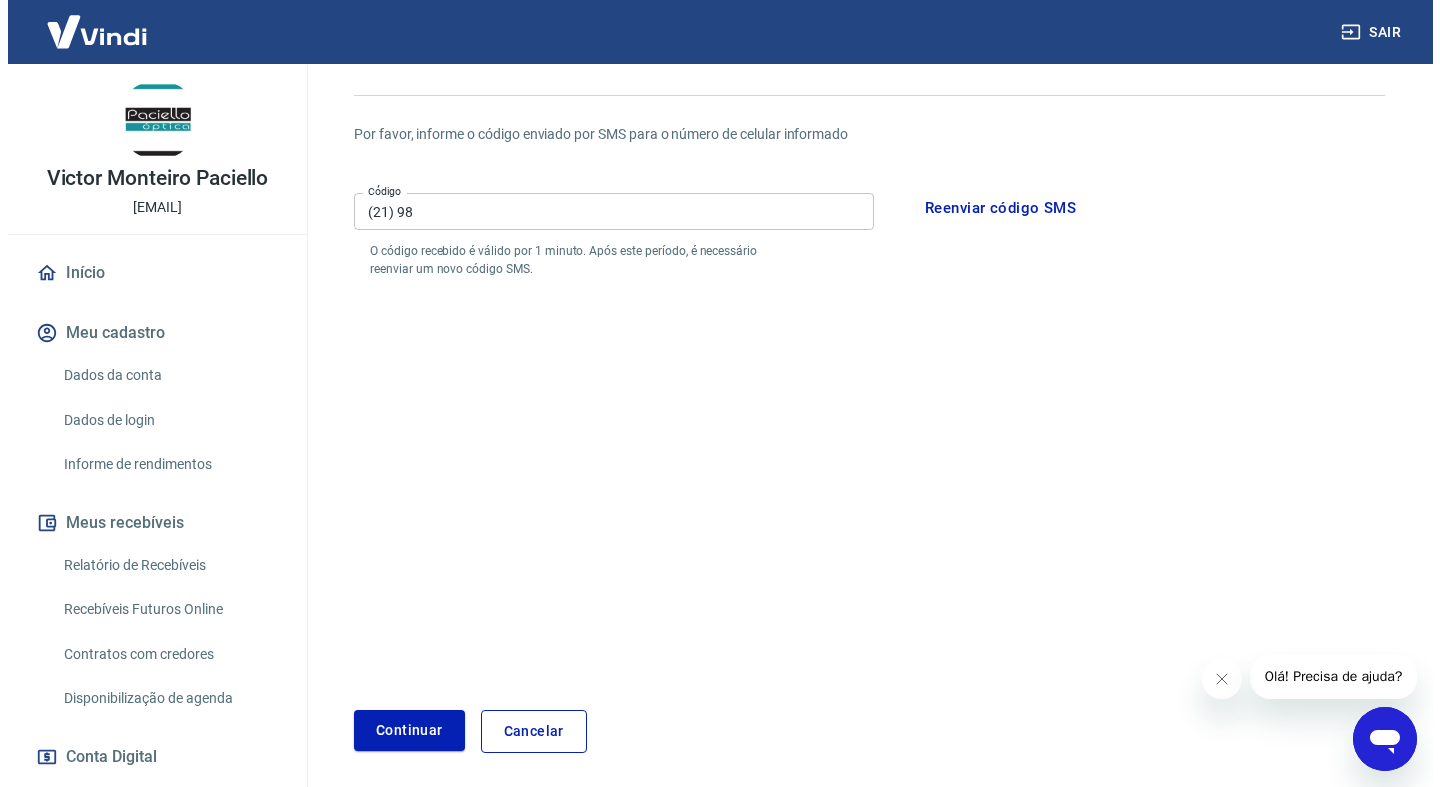 scroll, scrollTop: 0, scrollLeft: 0, axis: both 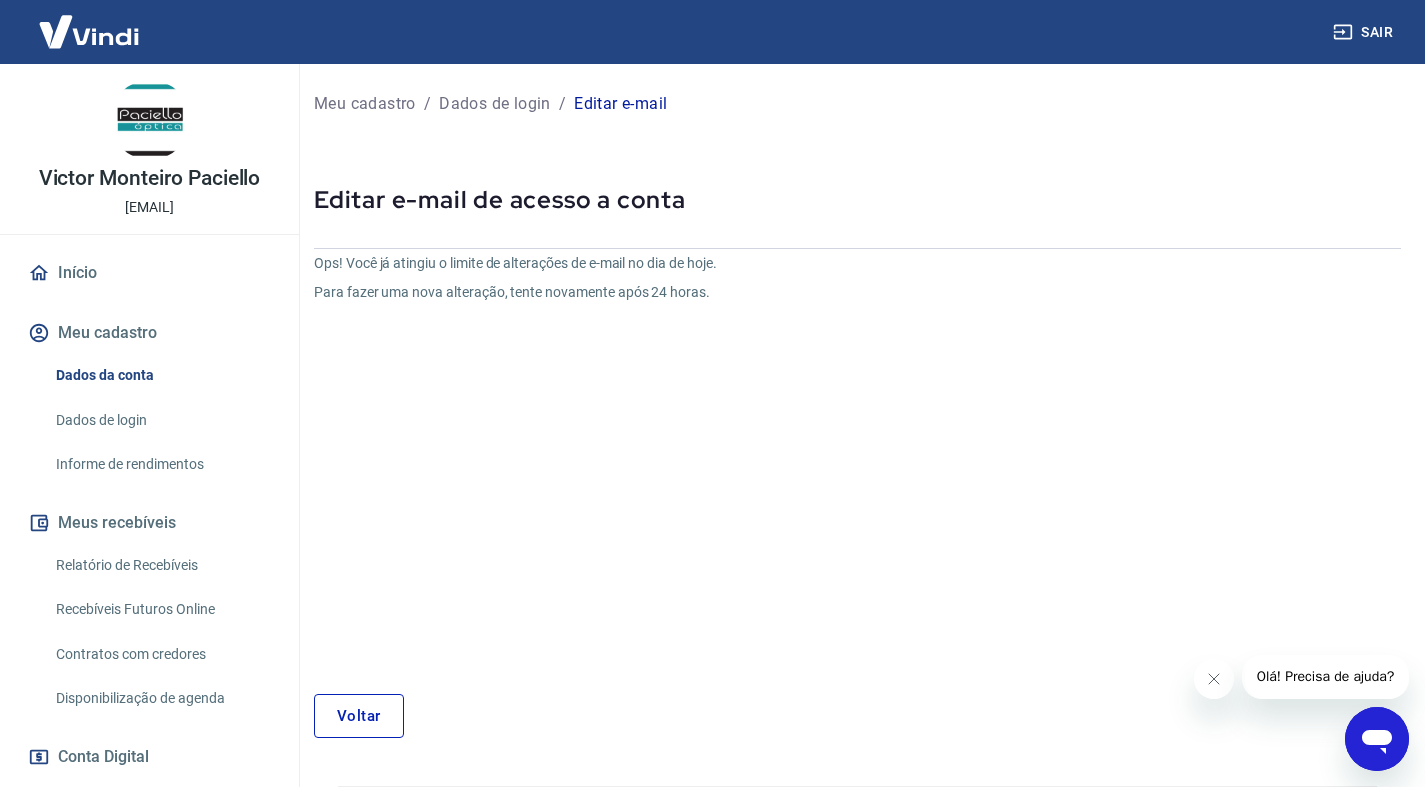 click on "Dados de login" at bounding box center (161, 420) 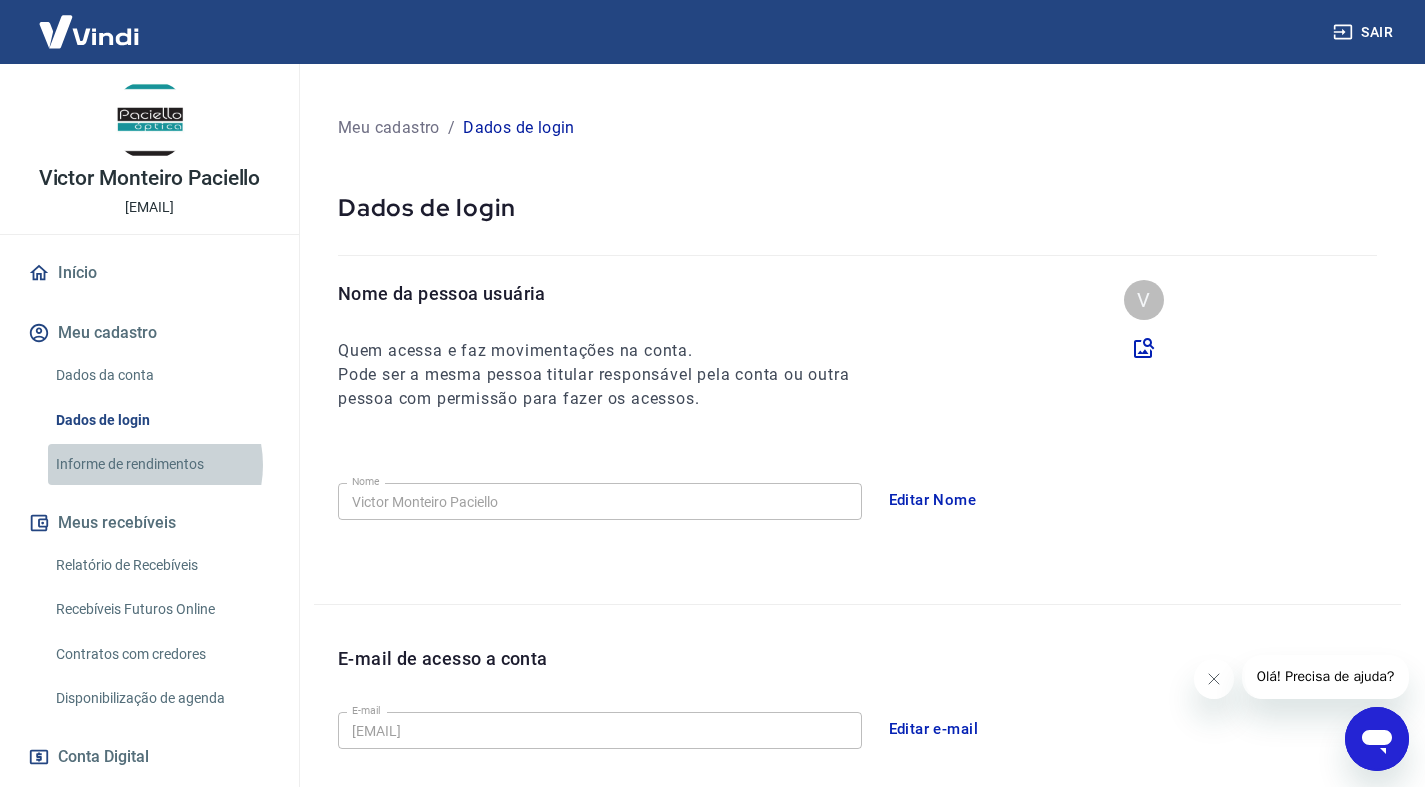 click on "Informe de rendimentos" at bounding box center (161, 464) 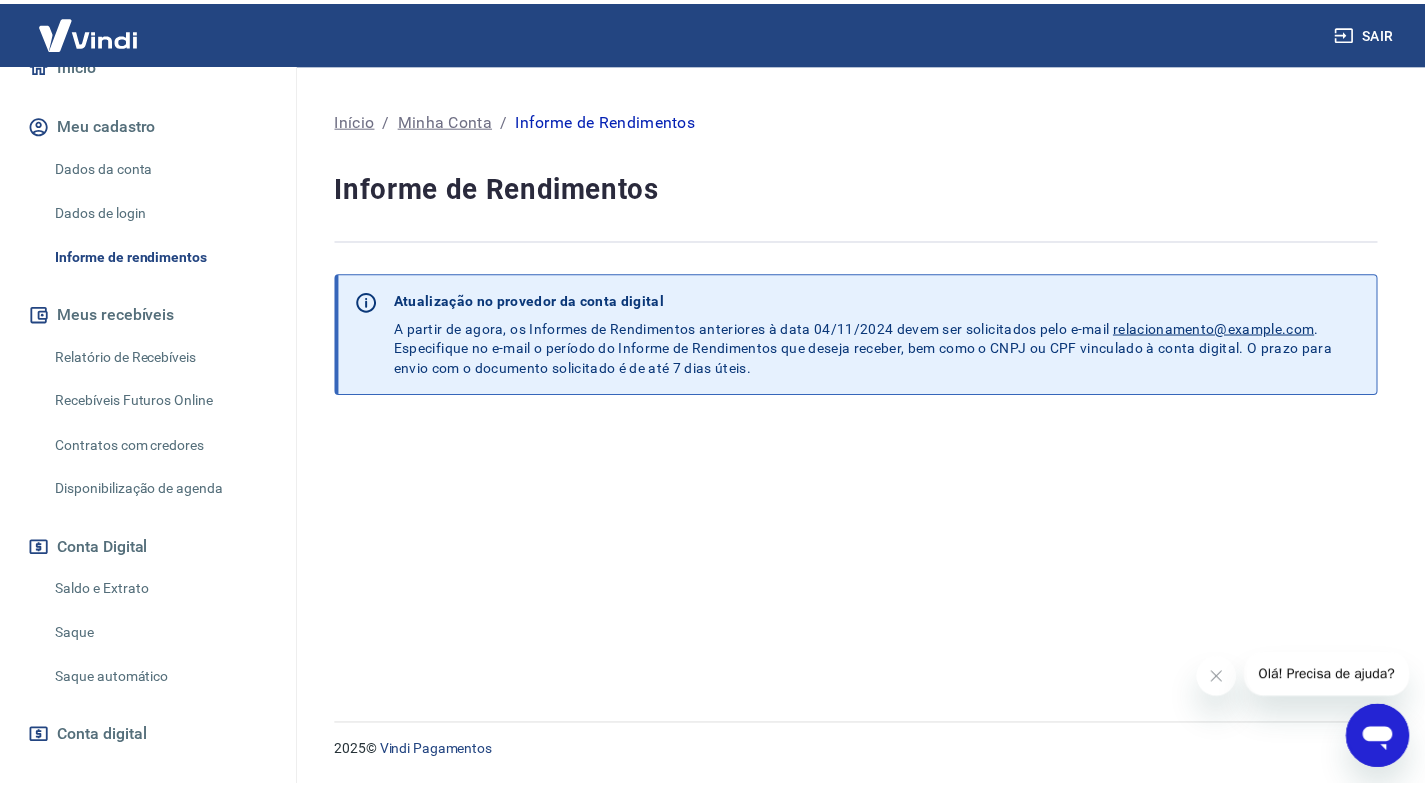 scroll, scrollTop: 219, scrollLeft: 0, axis: vertical 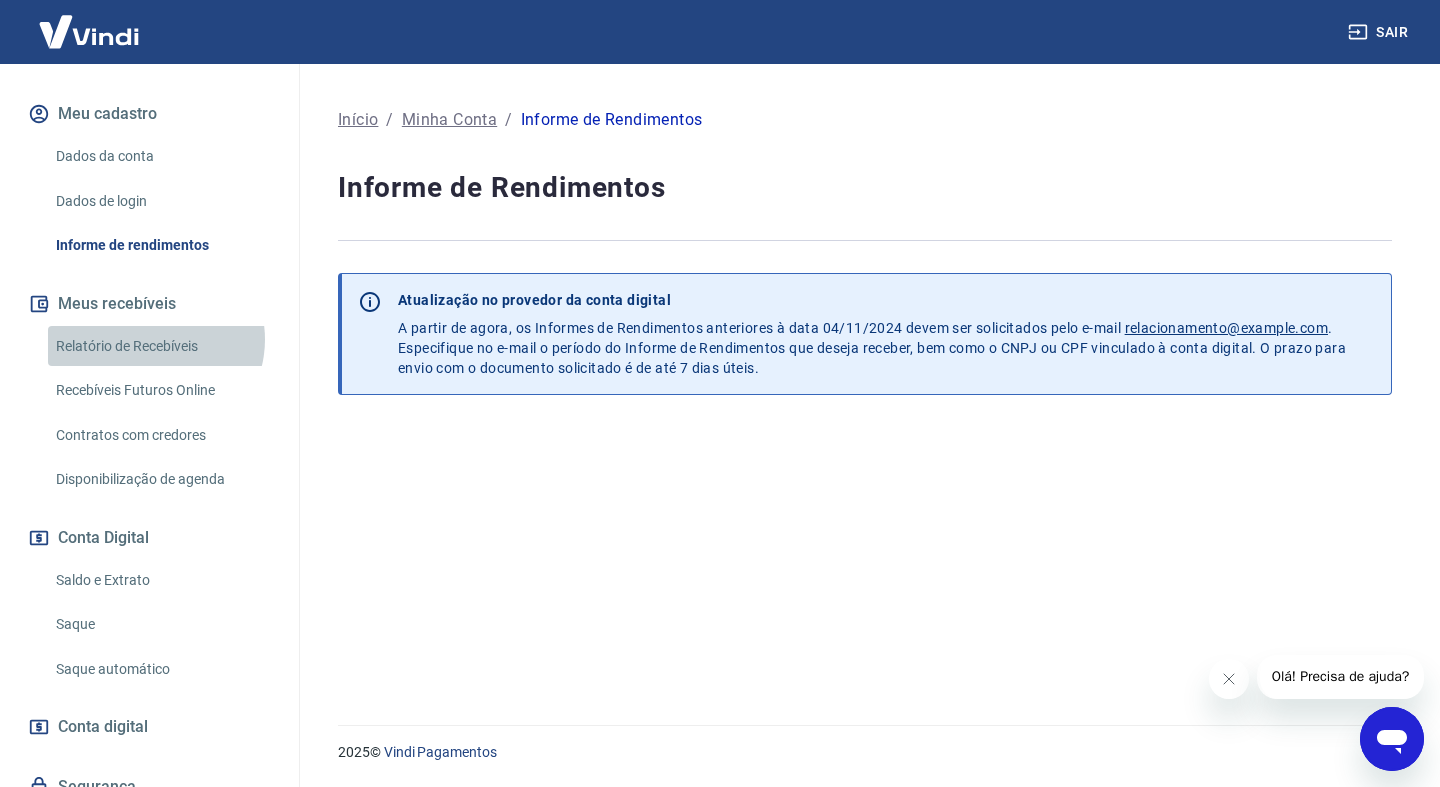 click on "Relatório de Recebíveis" at bounding box center (161, 346) 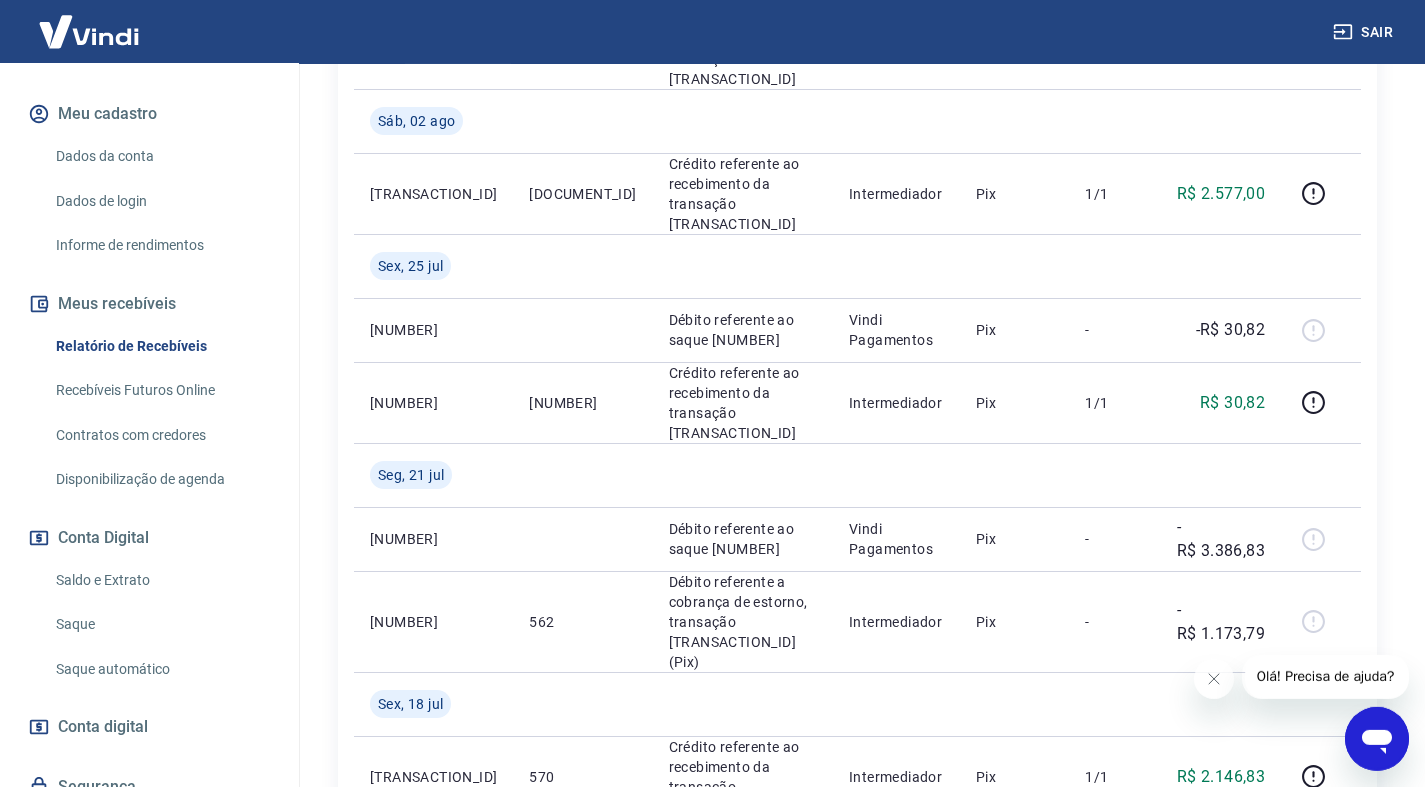 scroll, scrollTop: 800, scrollLeft: 0, axis: vertical 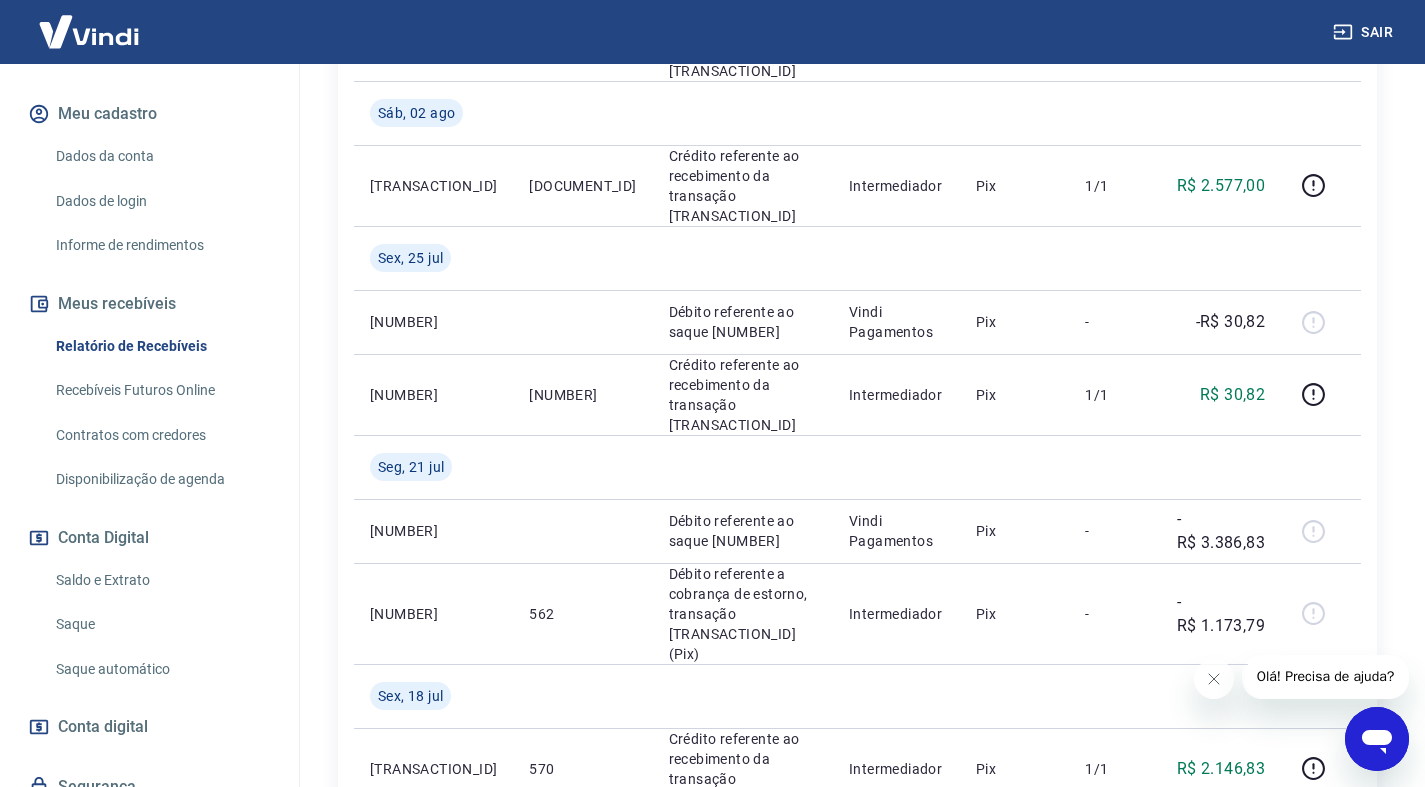click on "Recebíveis Futuros Online" at bounding box center (161, 390) 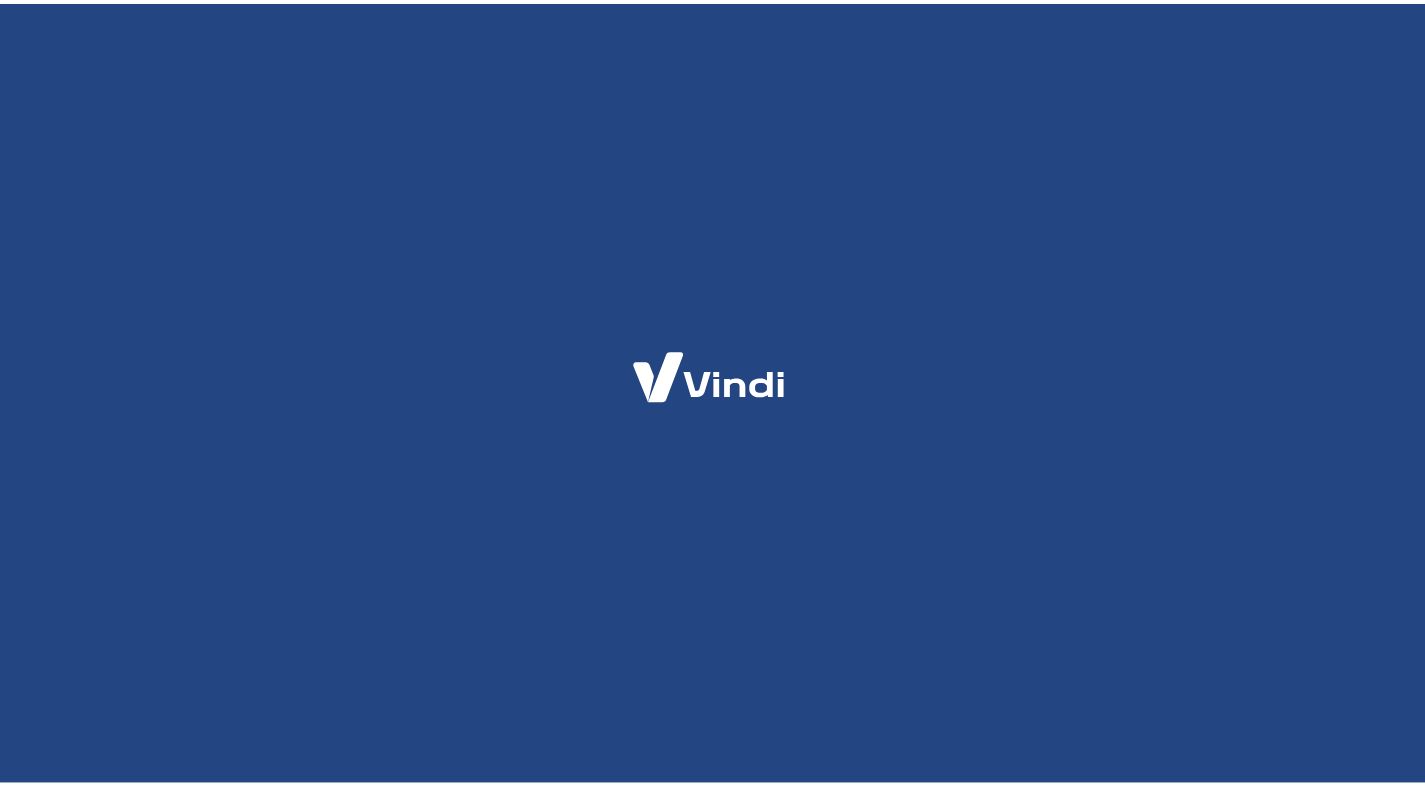 scroll, scrollTop: 0, scrollLeft: 0, axis: both 